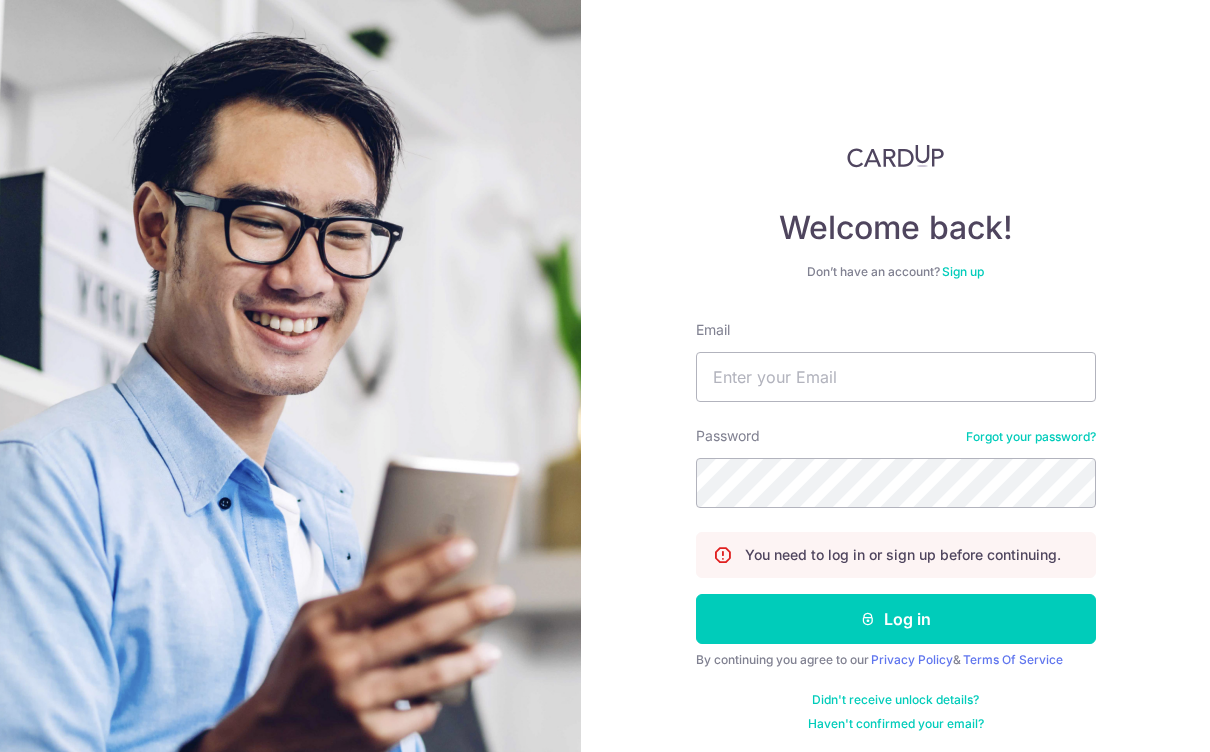 scroll, scrollTop: 184, scrollLeft: 0, axis: vertical 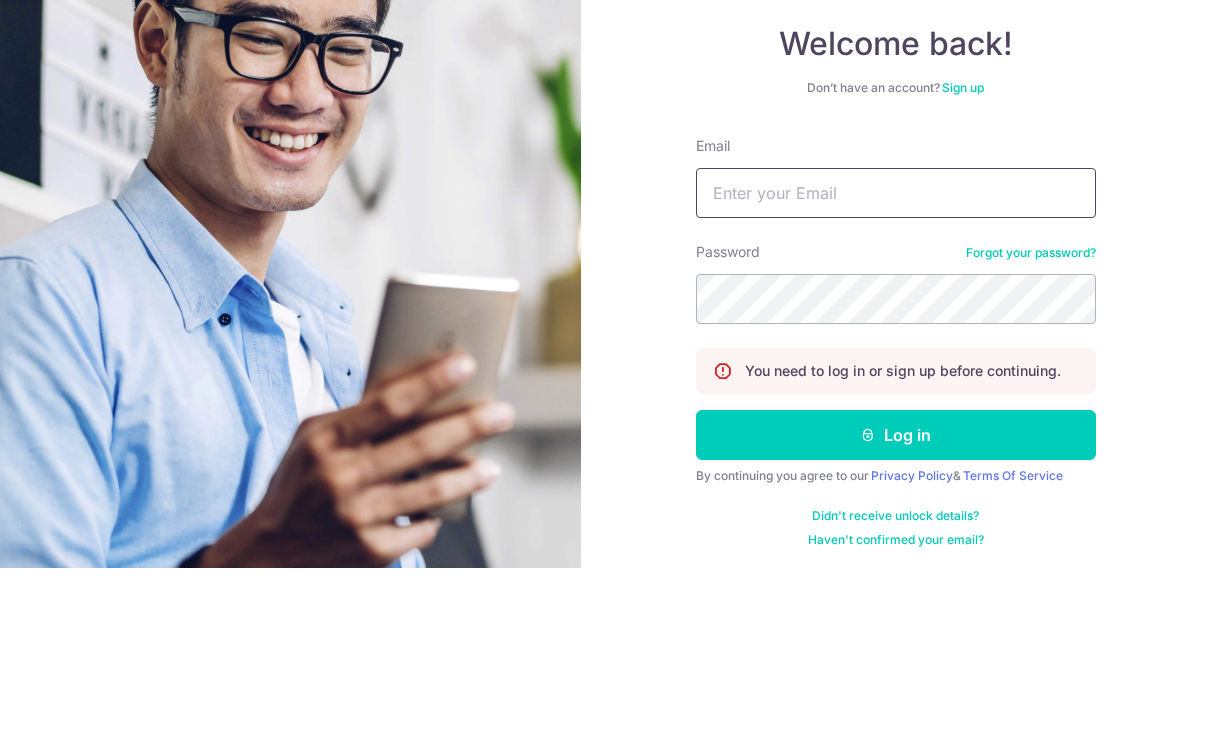 type on "[EMAIL]" 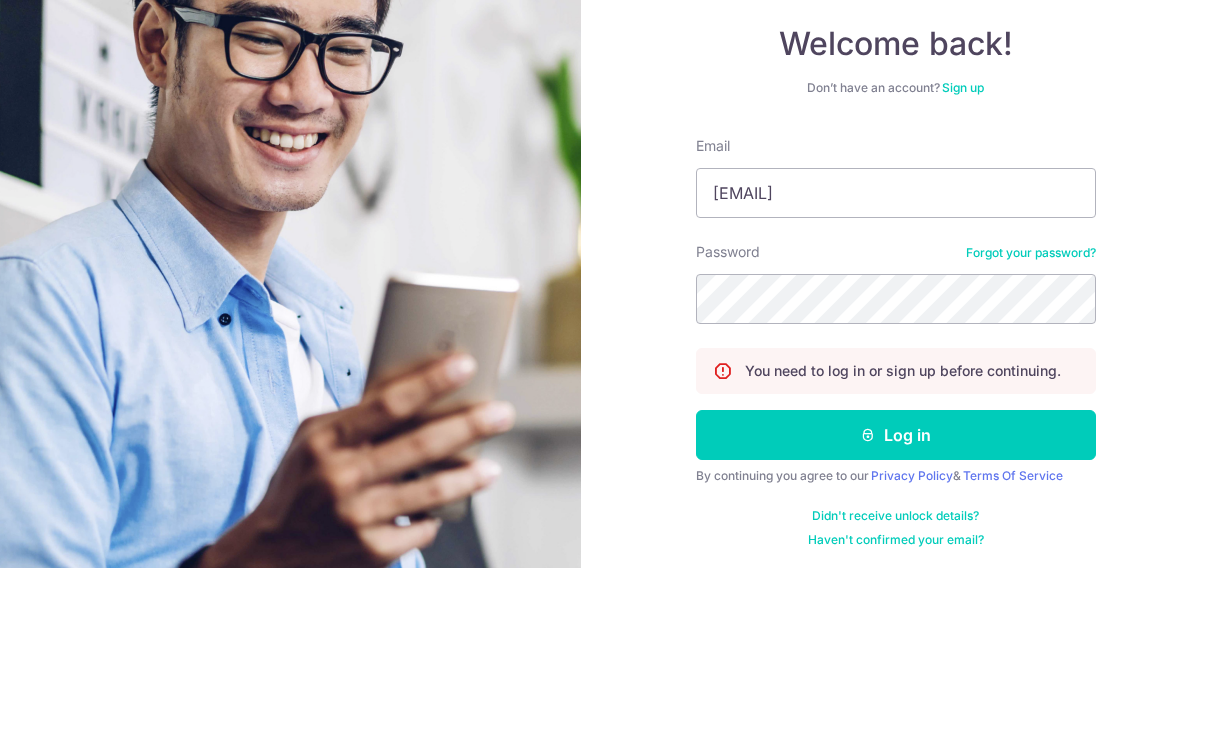 click on "Log in" at bounding box center (896, 619) 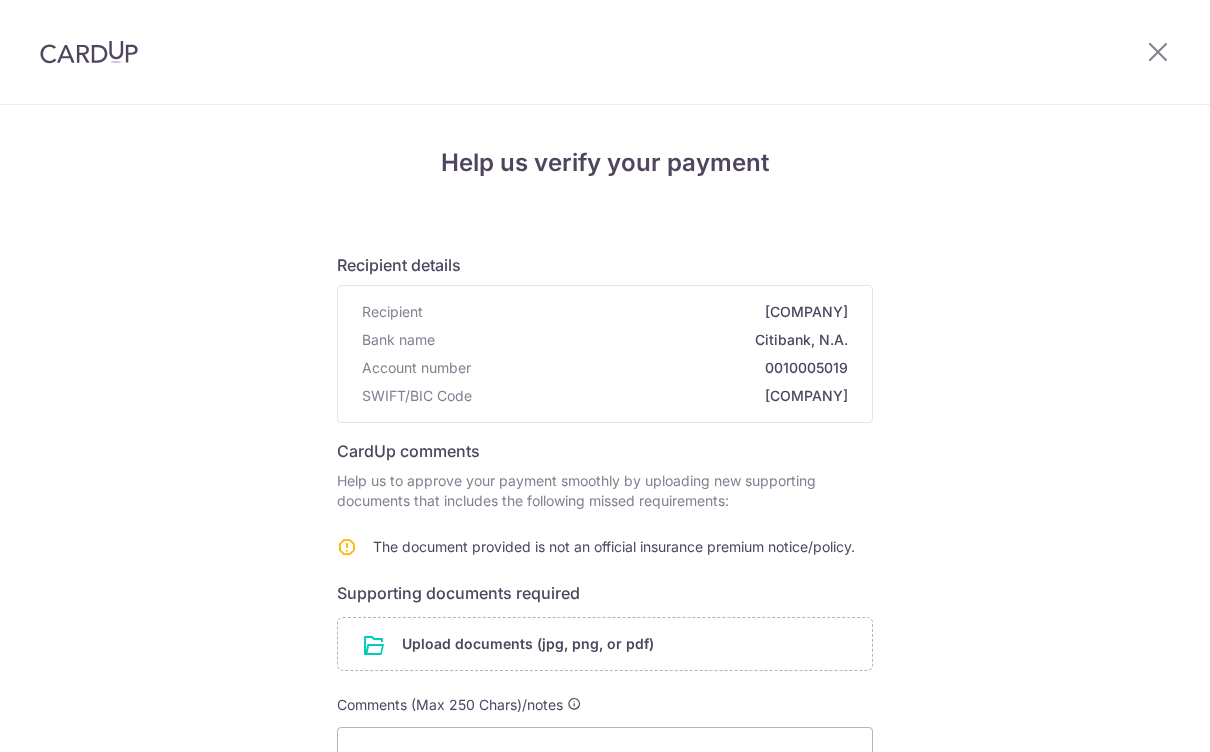 scroll, scrollTop: 0, scrollLeft: 0, axis: both 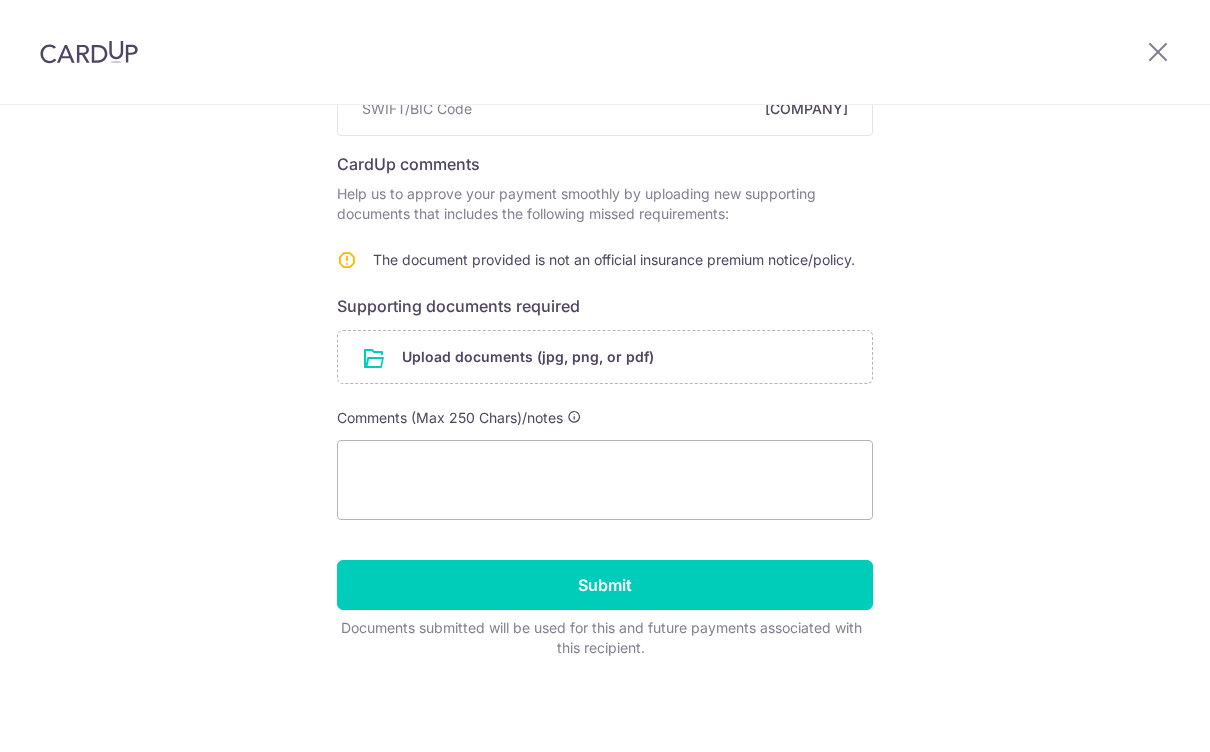 click at bounding box center (605, 357) 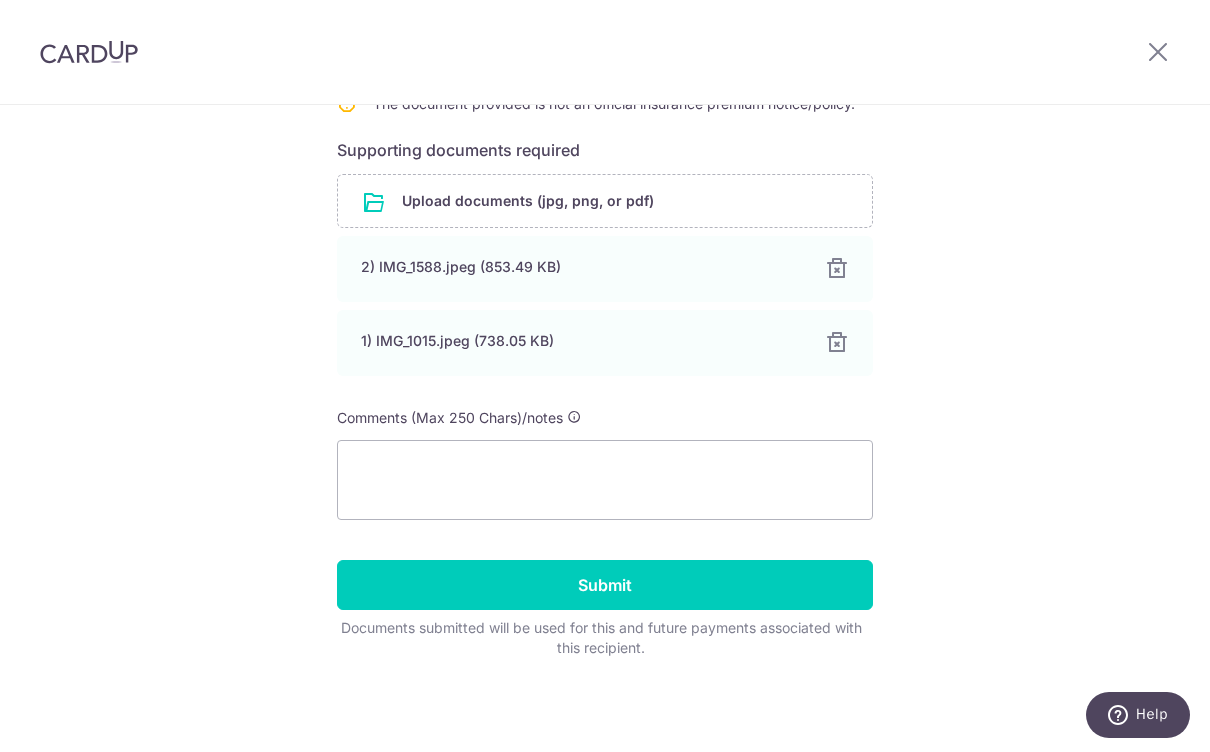 scroll, scrollTop: 451, scrollLeft: 0, axis: vertical 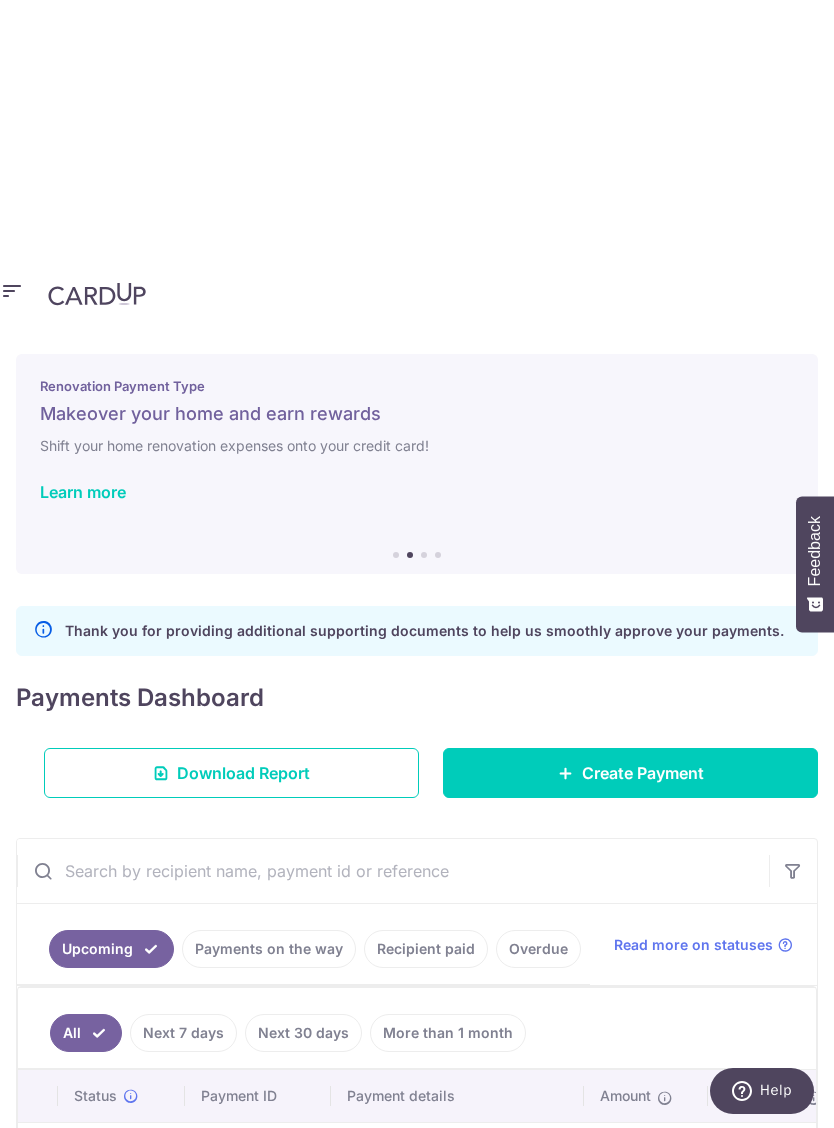 click on "Payments on the way" at bounding box center [269, 949] 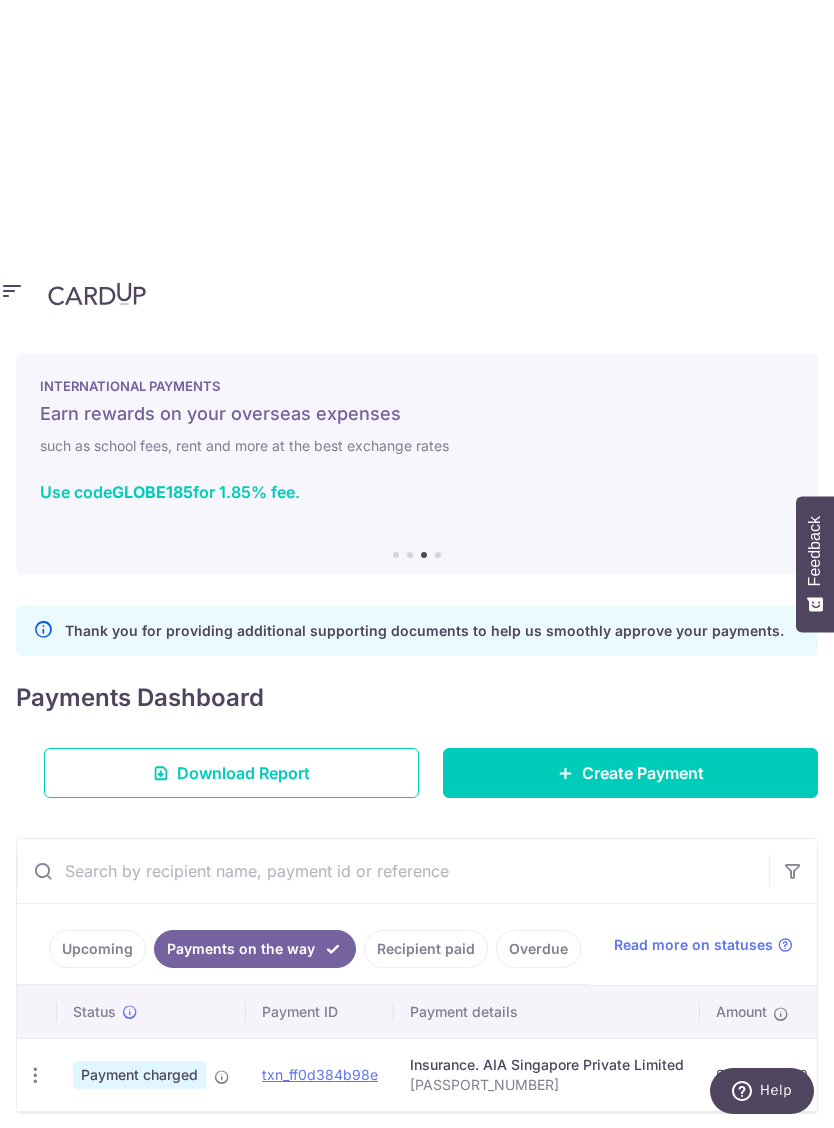 click on "Upcoming" at bounding box center (97, 949) 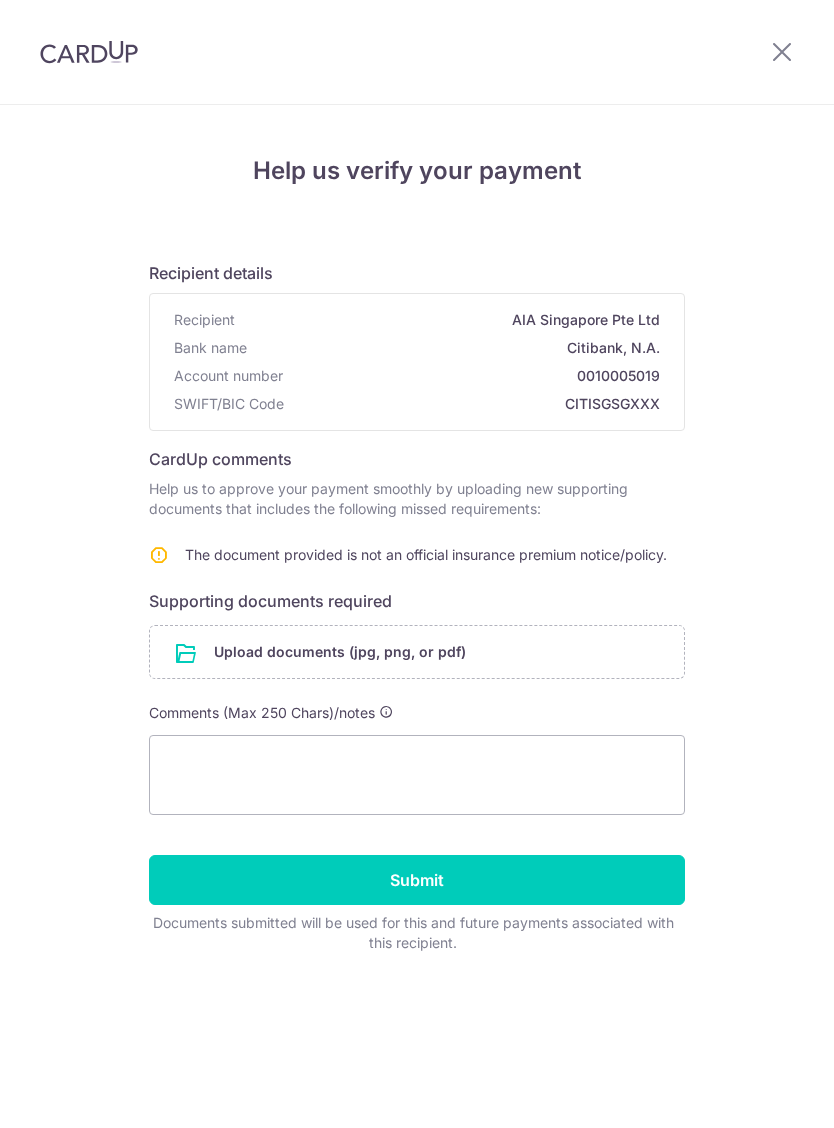 scroll, scrollTop: 0, scrollLeft: 0, axis: both 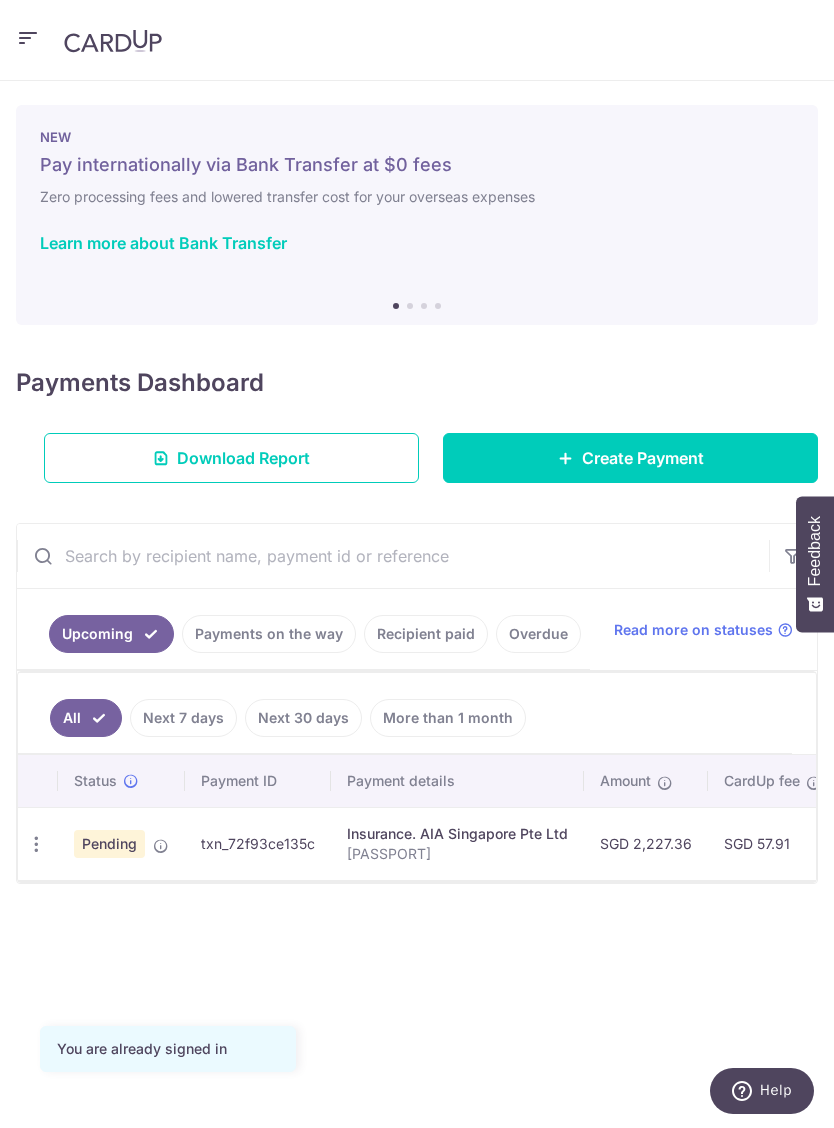 click at bounding box center (36, 844) 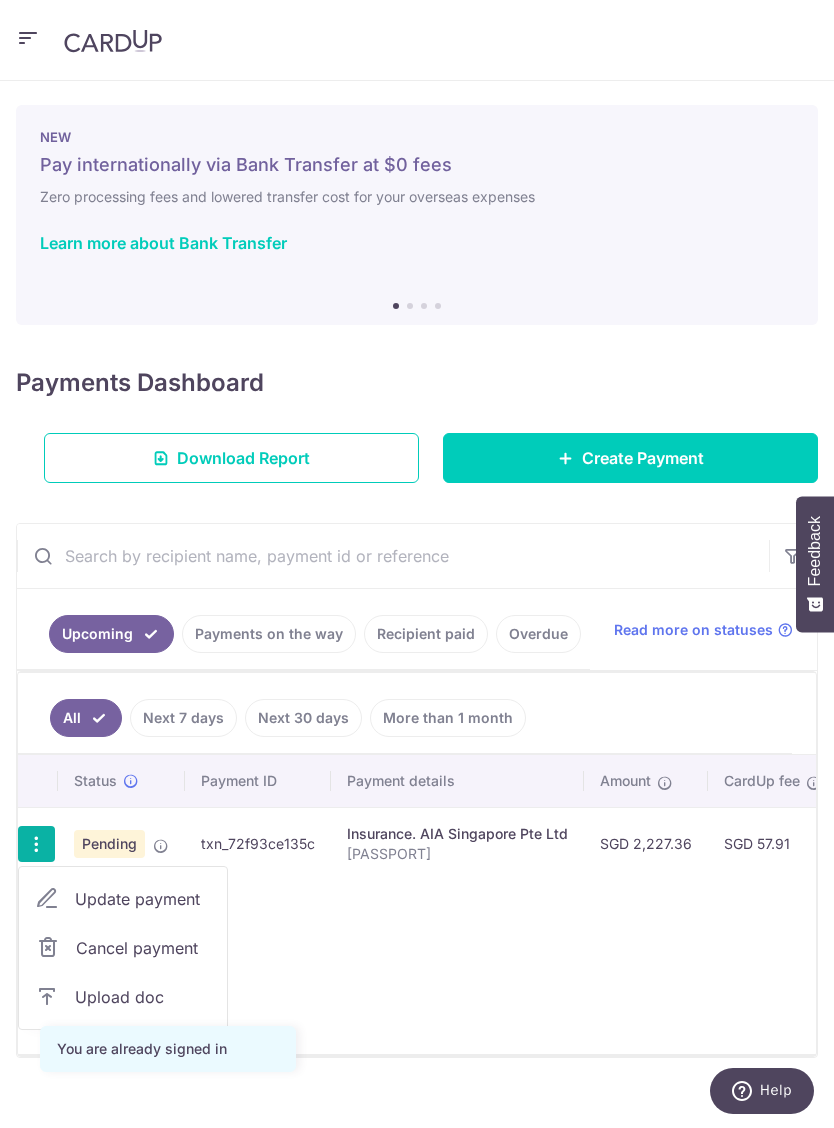 click on "Upload doc" at bounding box center (143, 997) 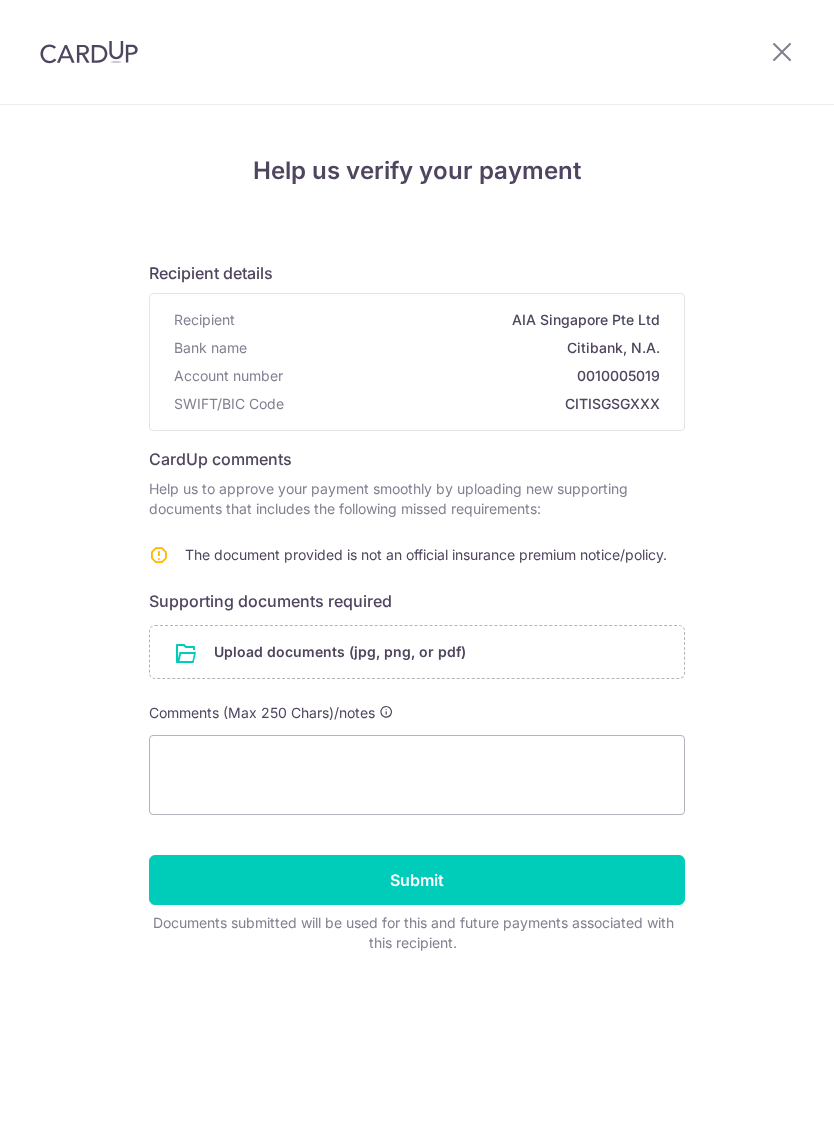 scroll, scrollTop: 0, scrollLeft: 0, axis: both 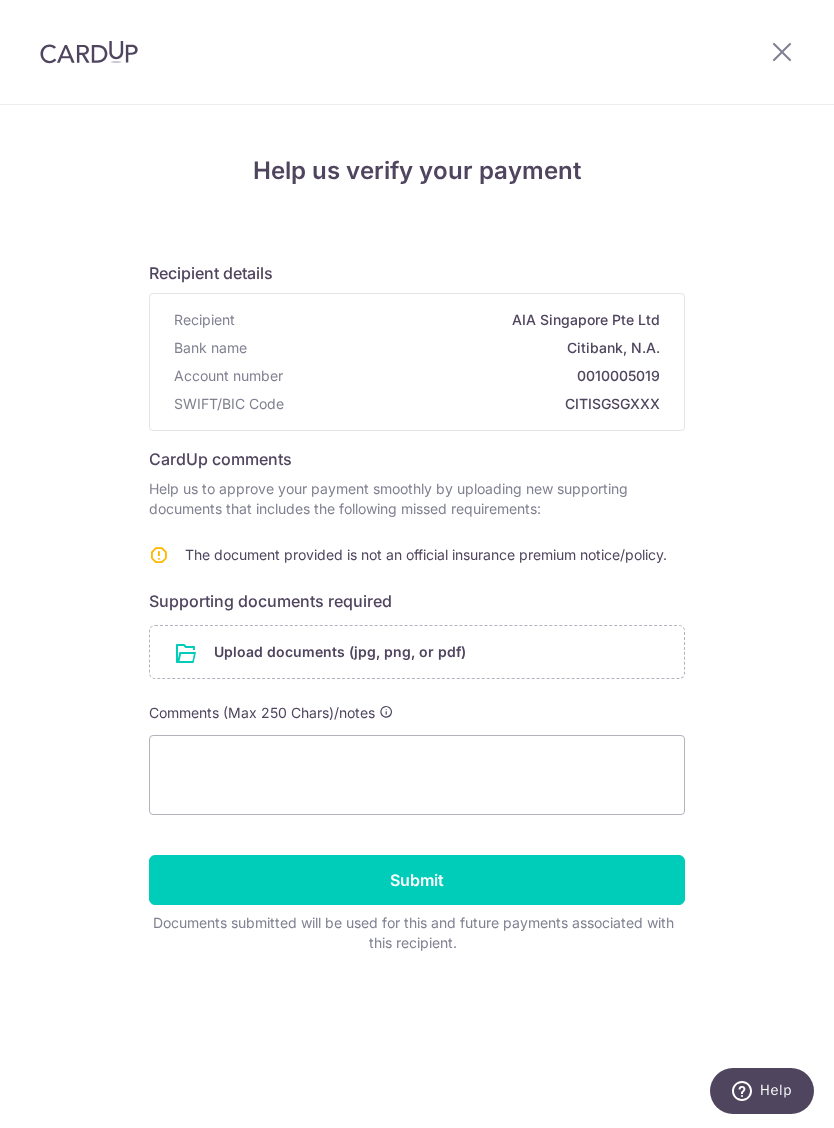 click at bounding box center [417, 652] 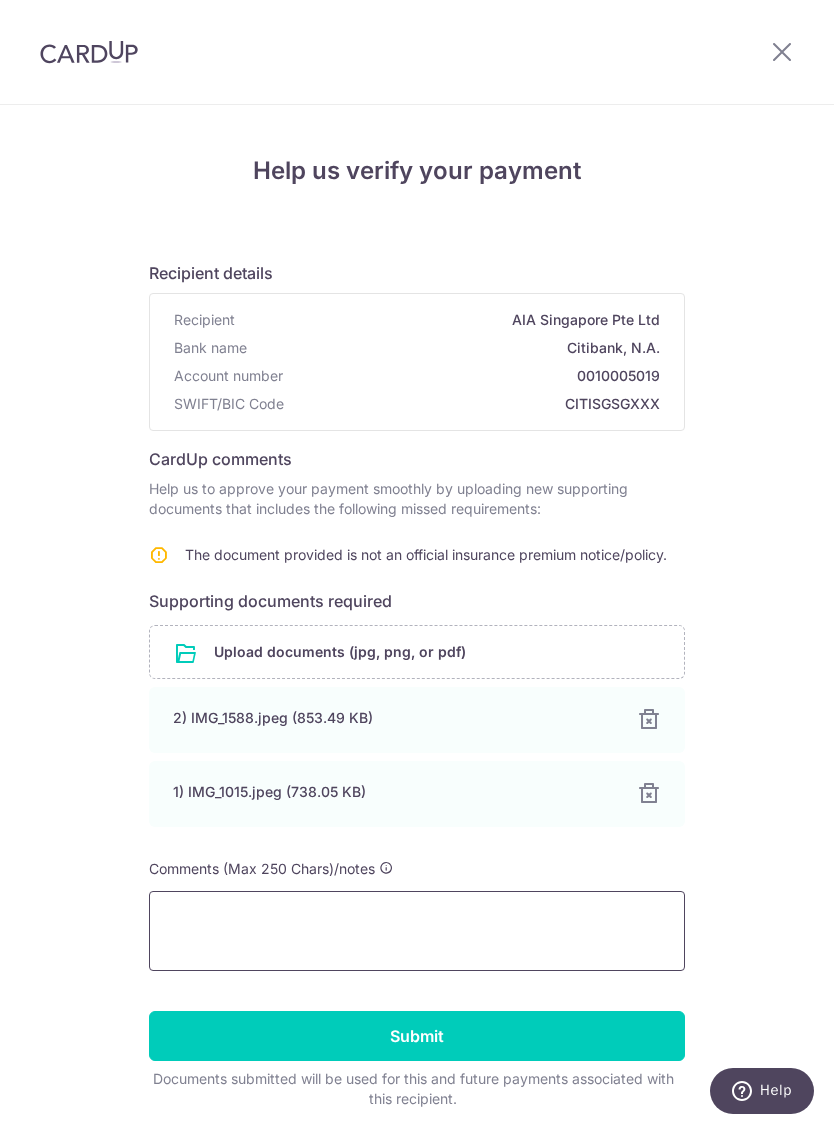 click at bounding box center (417, 931) 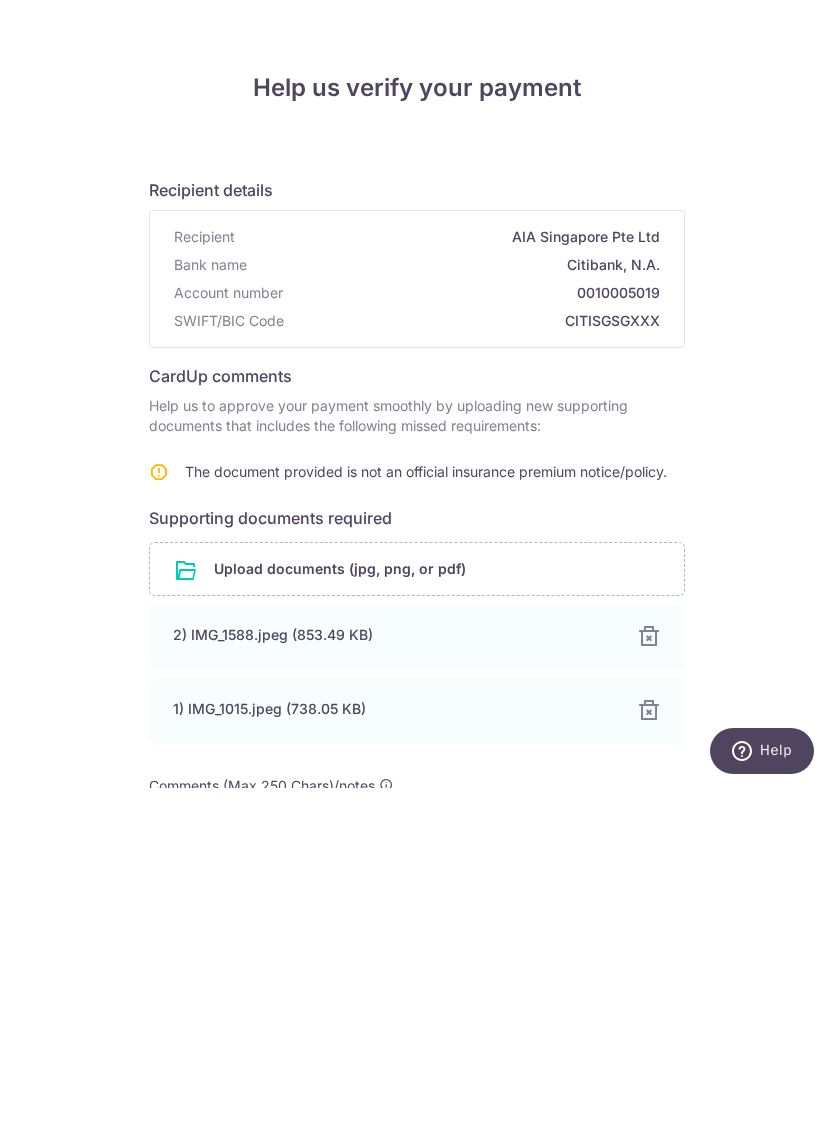 scroll, scrollTop: 257, scrollLeft: 0, axis: vertical 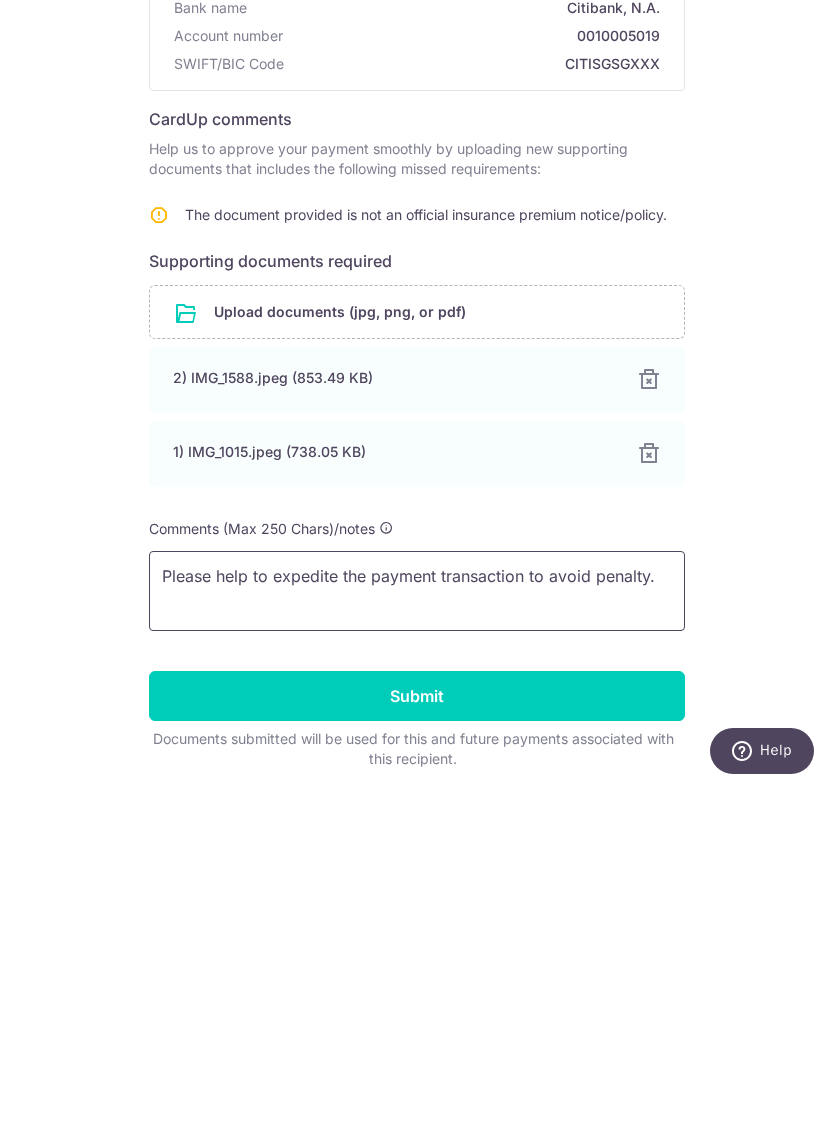 type on "Please help to expedite the payment transaction to avoid penalty." 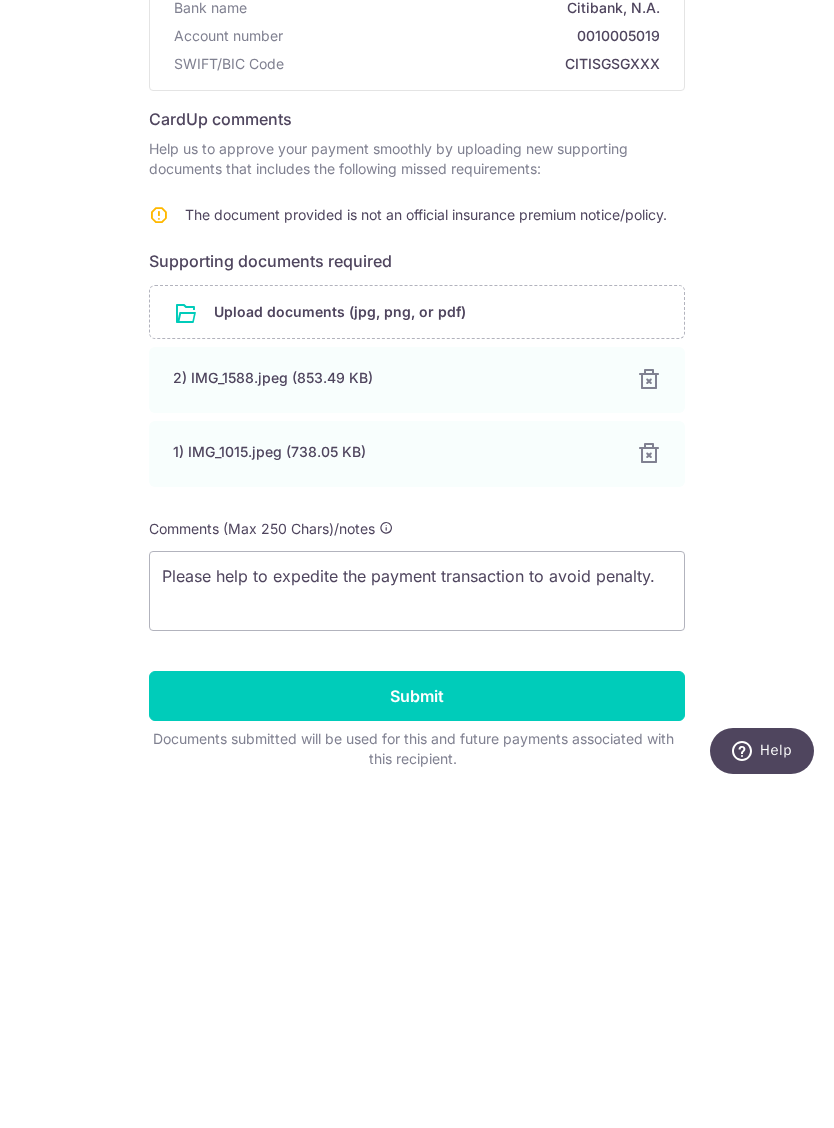 click on "Submit" at bounding box center [417, 1036] 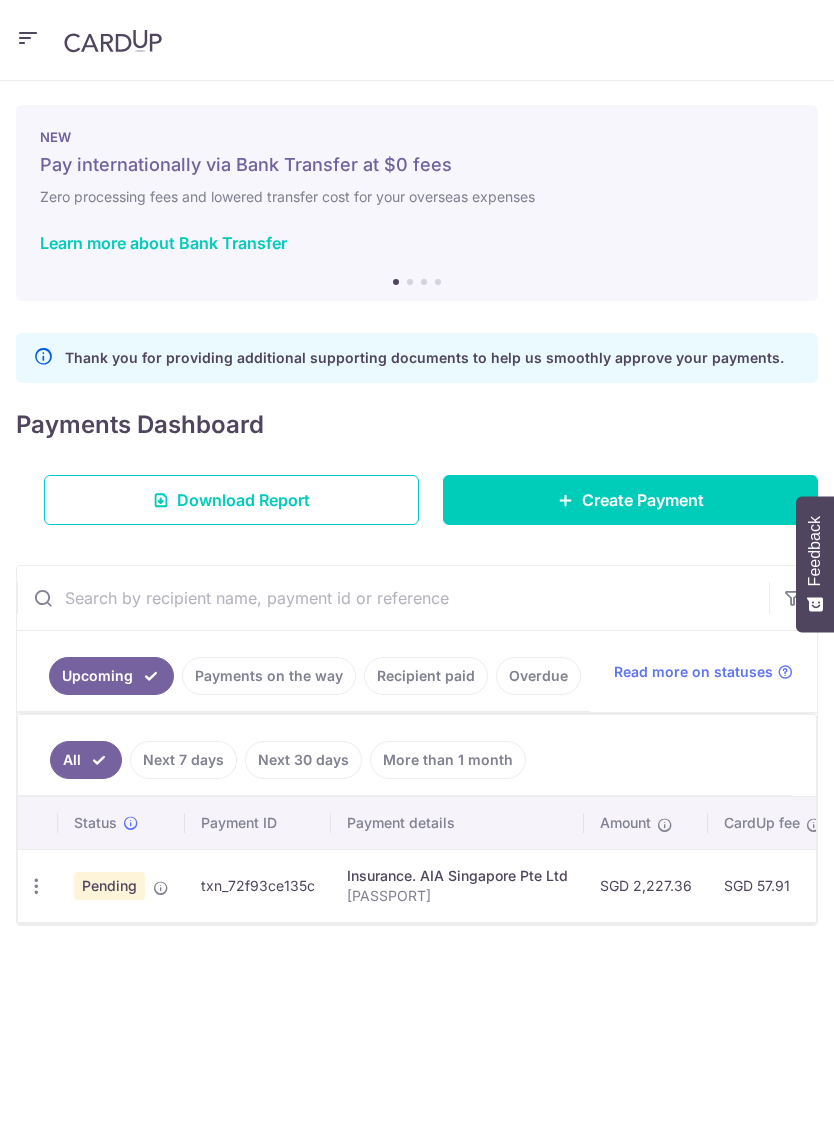 scroll, scrollTop: 0, scrollLeft: 0, axis: both 